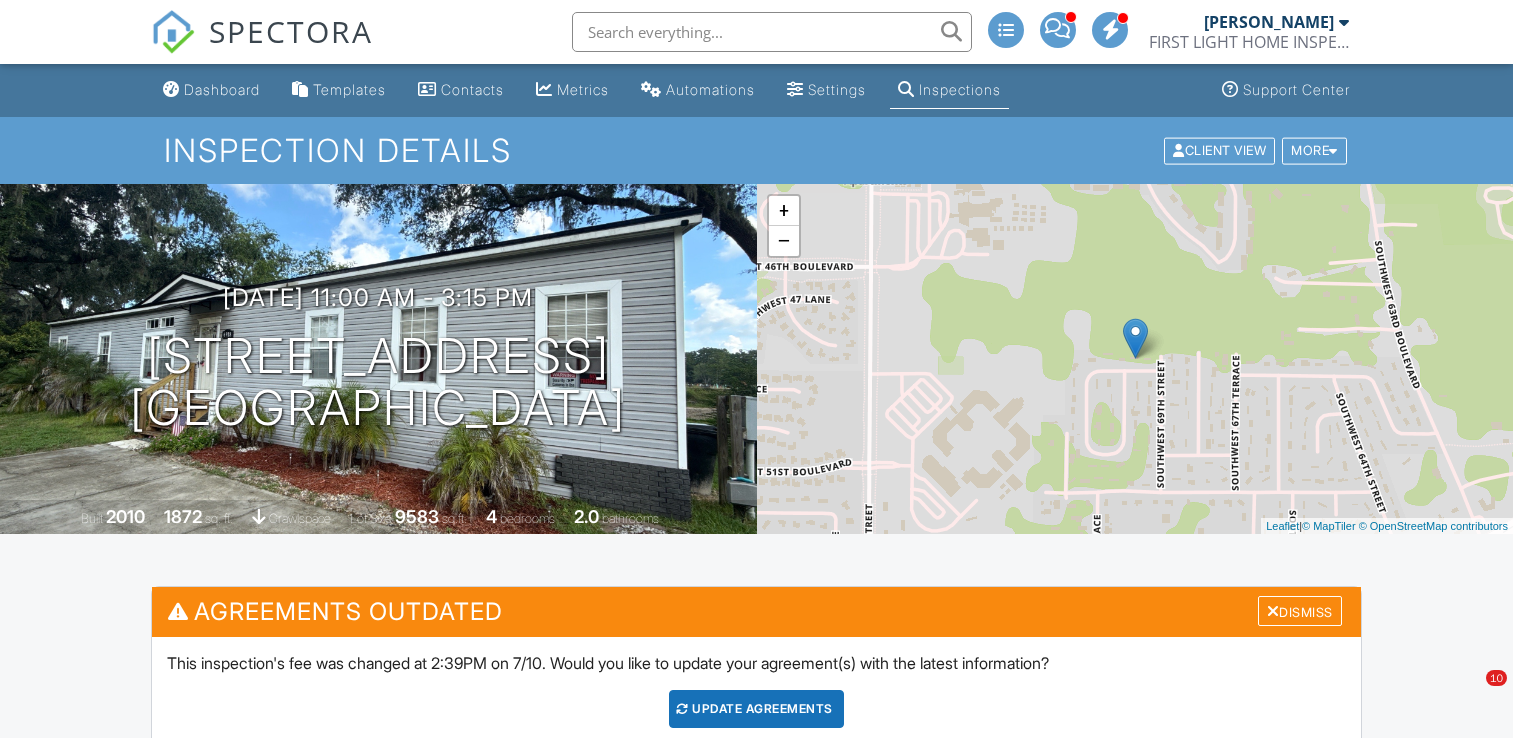 scroll, scrollTop: 0, scrollLeft: 0, axis: both 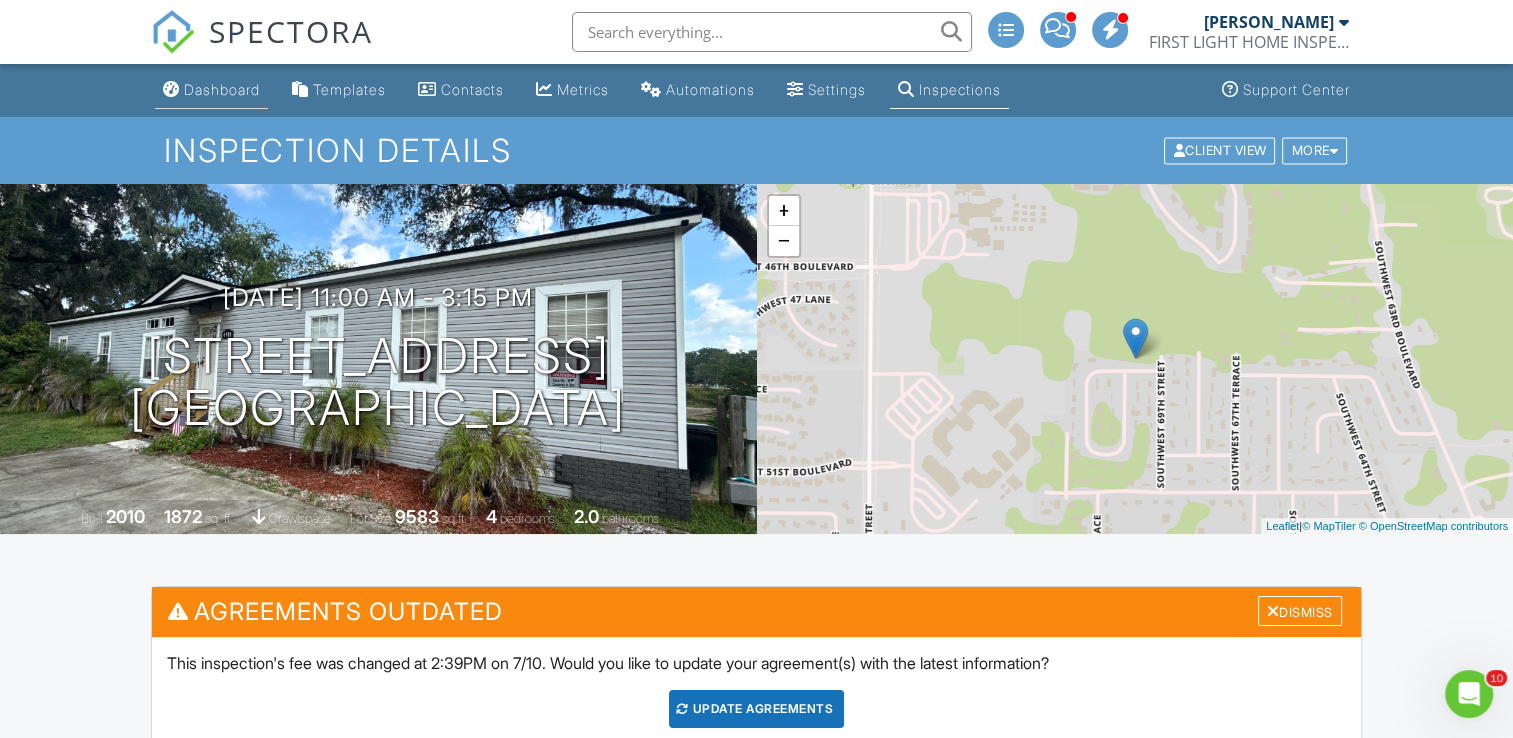 click on "Dashboard" at bounding box center [222, 89] 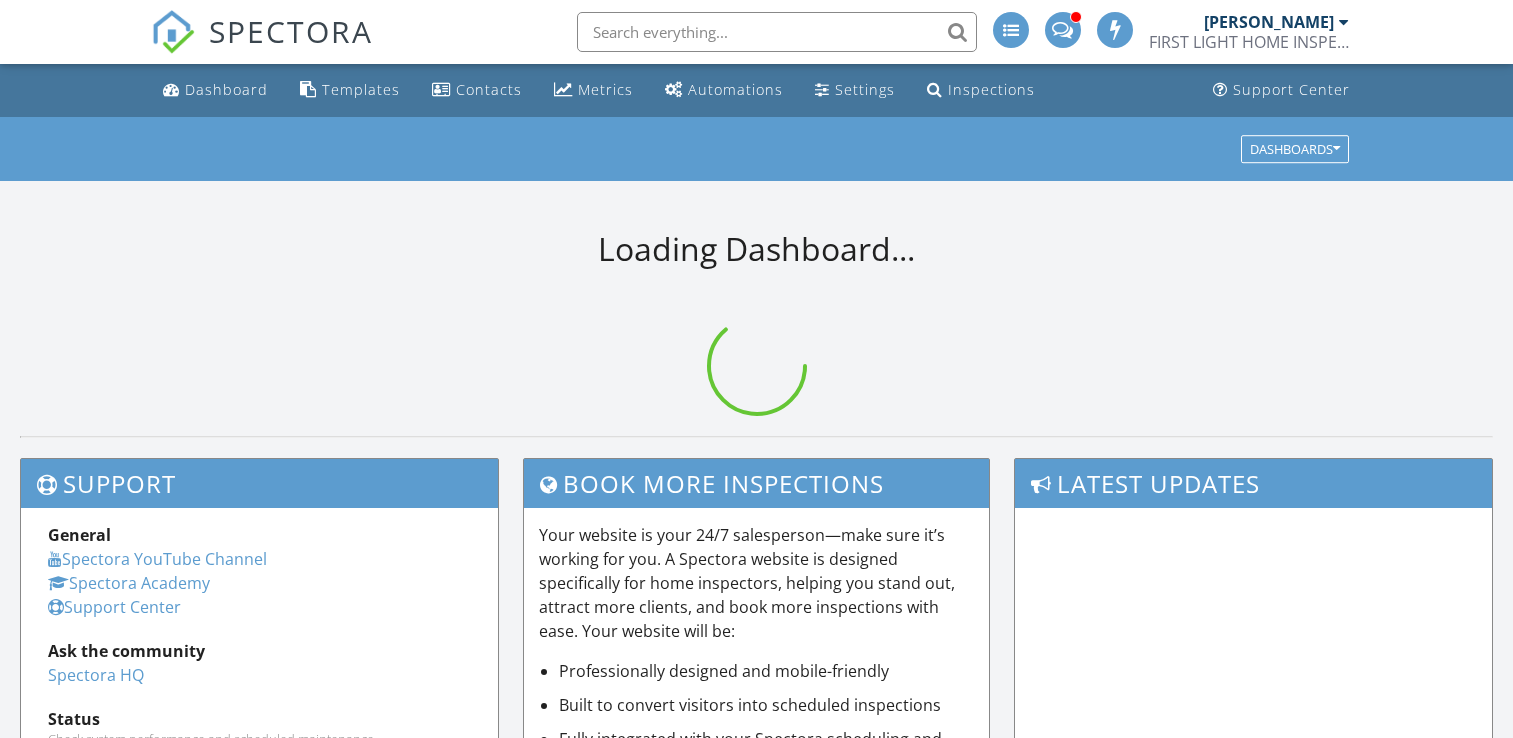 scroll, scrollTop: 0, scrollLeft: 0, axis: both 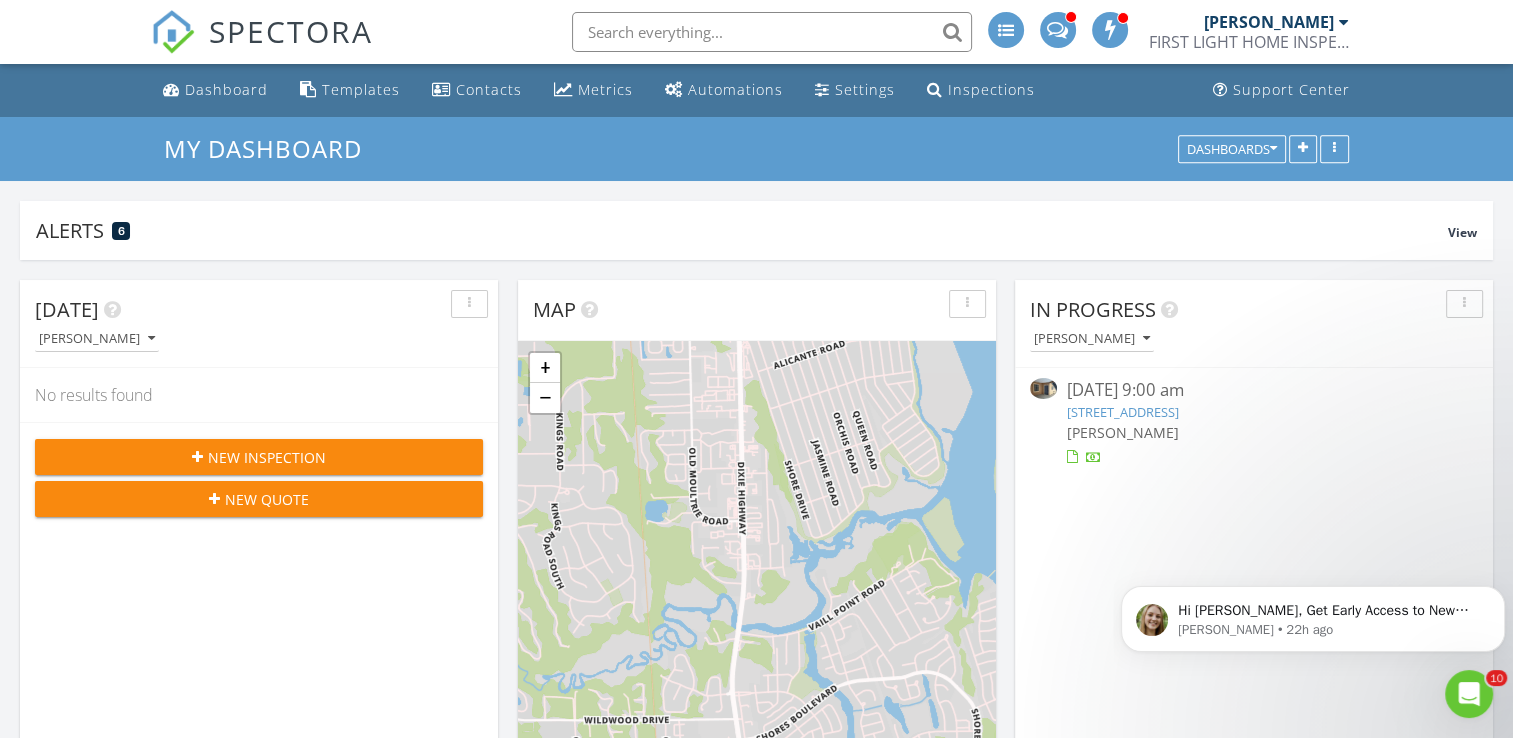 click on "[PERSON_NAME]" at bounding box center [1253, 432] 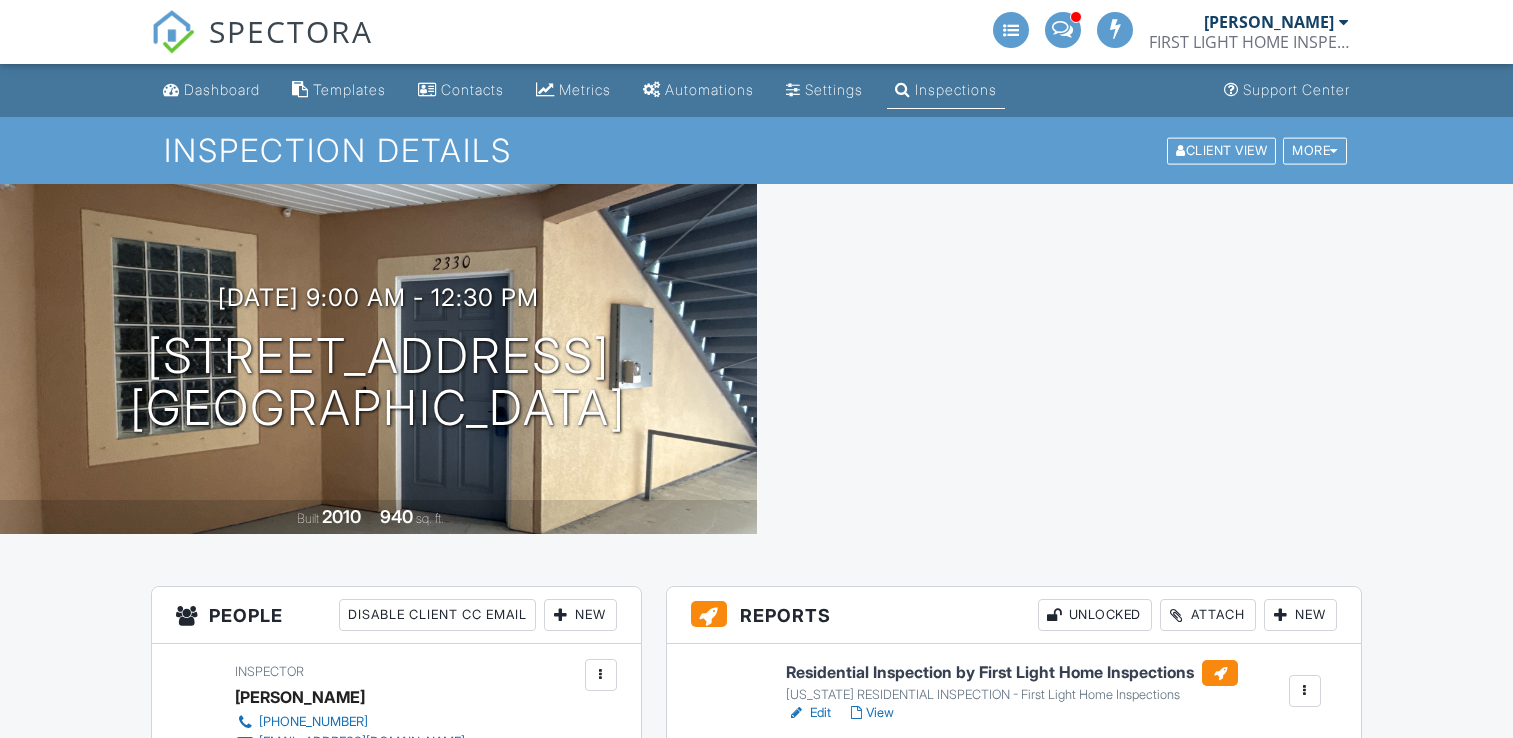 scroll, scrollTop: 0, scrollLeft: 0, axis: both 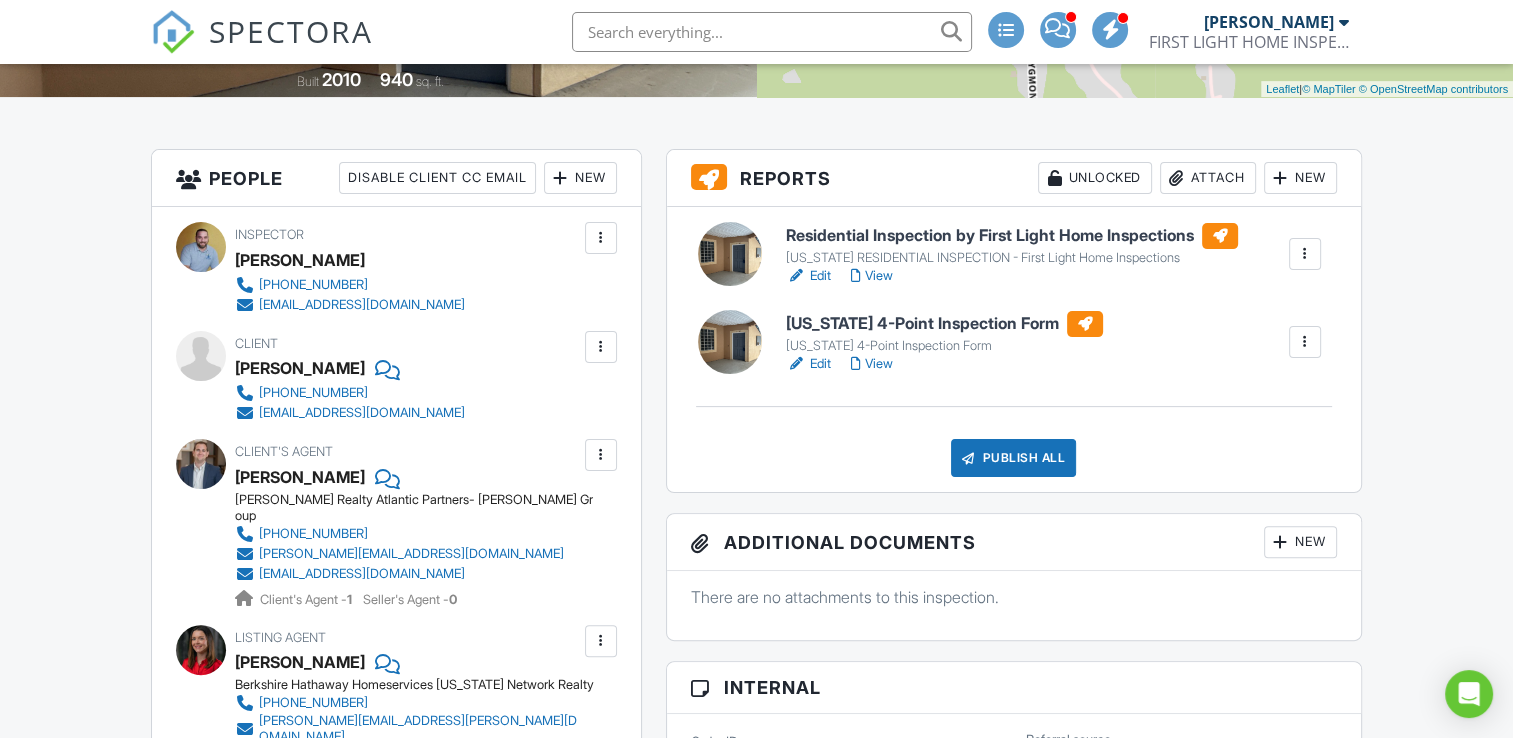 click on "View" at bounding box center [872, 276] 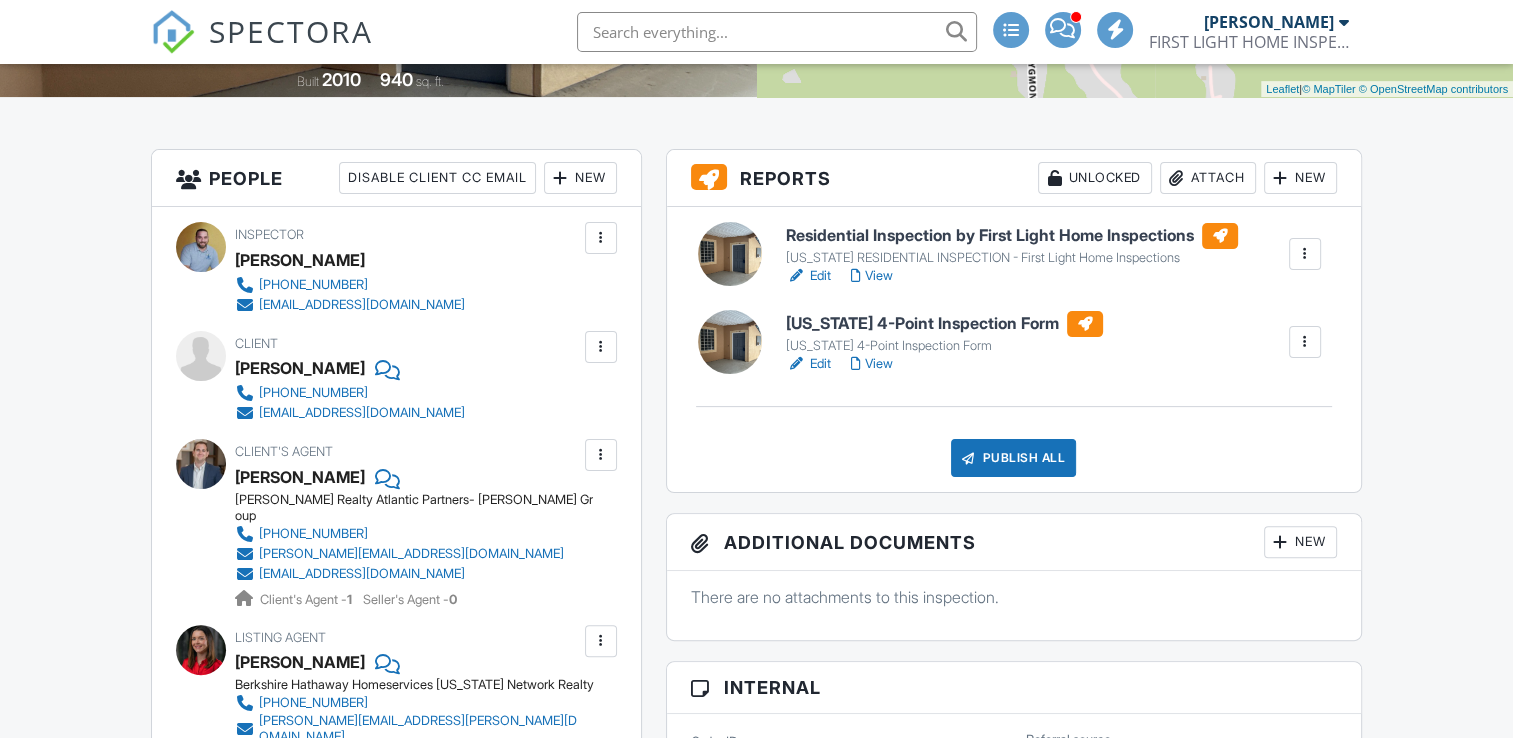 scroll, scrollTop: 437, scrollLeft: 0, axis: vertical 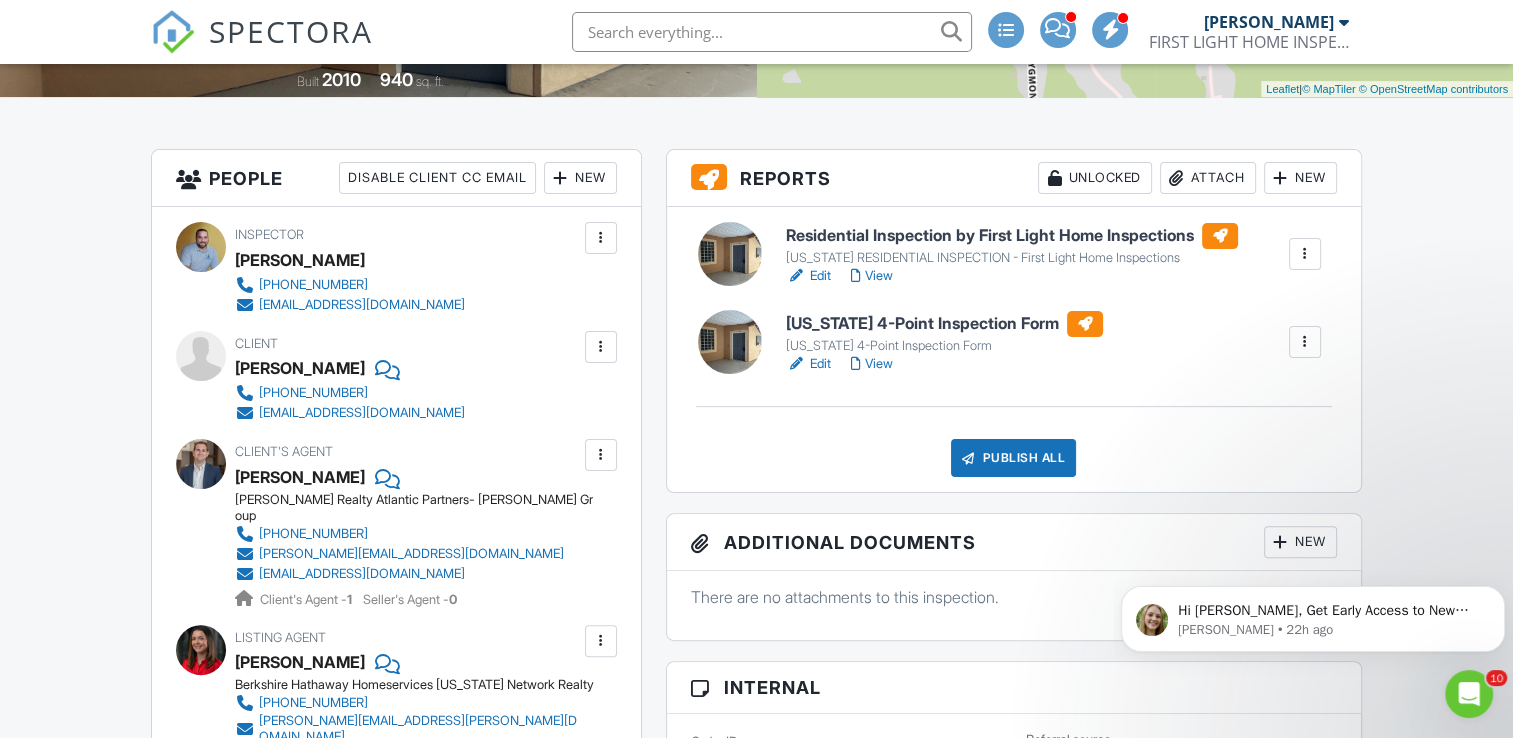 click on "Edit" at bounding box center (808, 364) 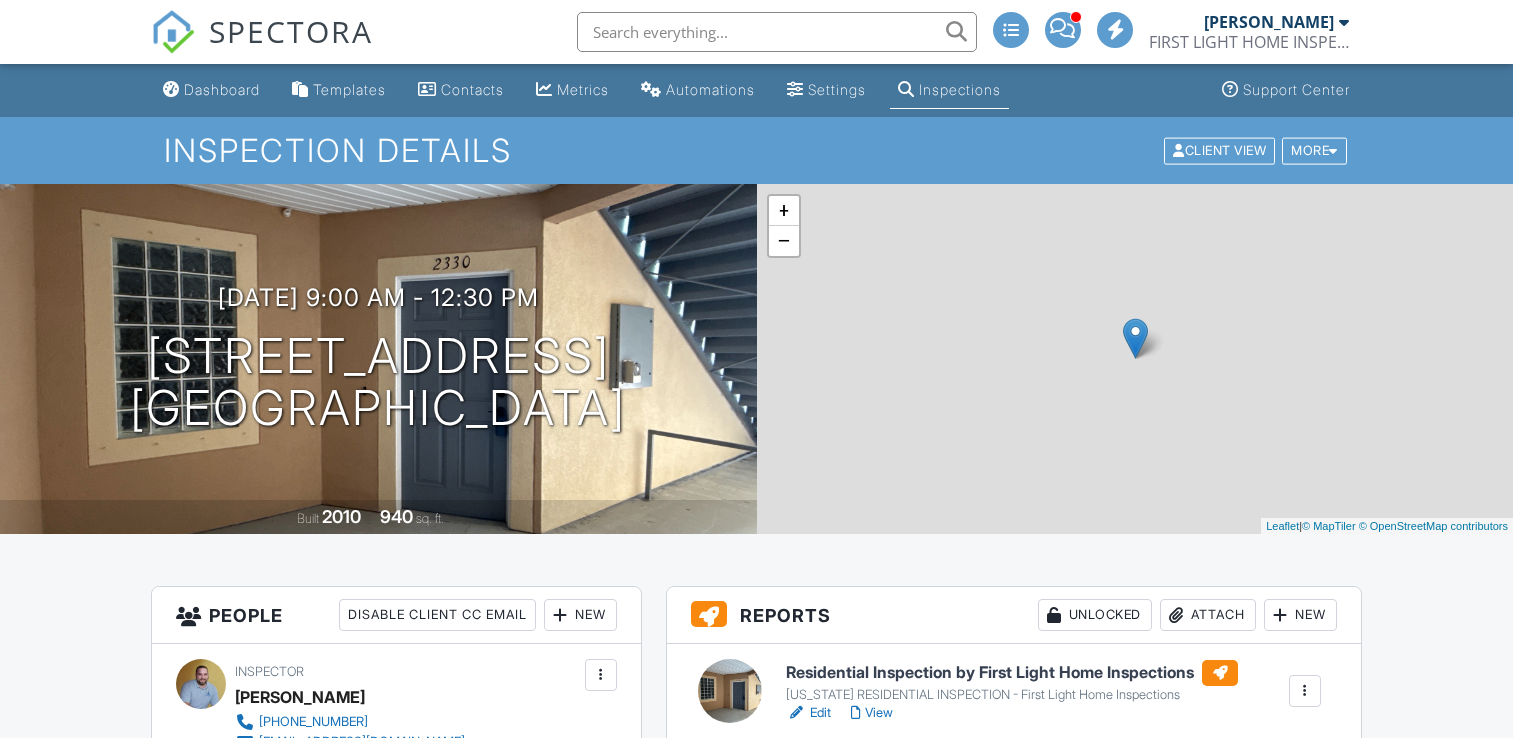scroll, scrollTop: 0, scrollLeft: 0, axis: both 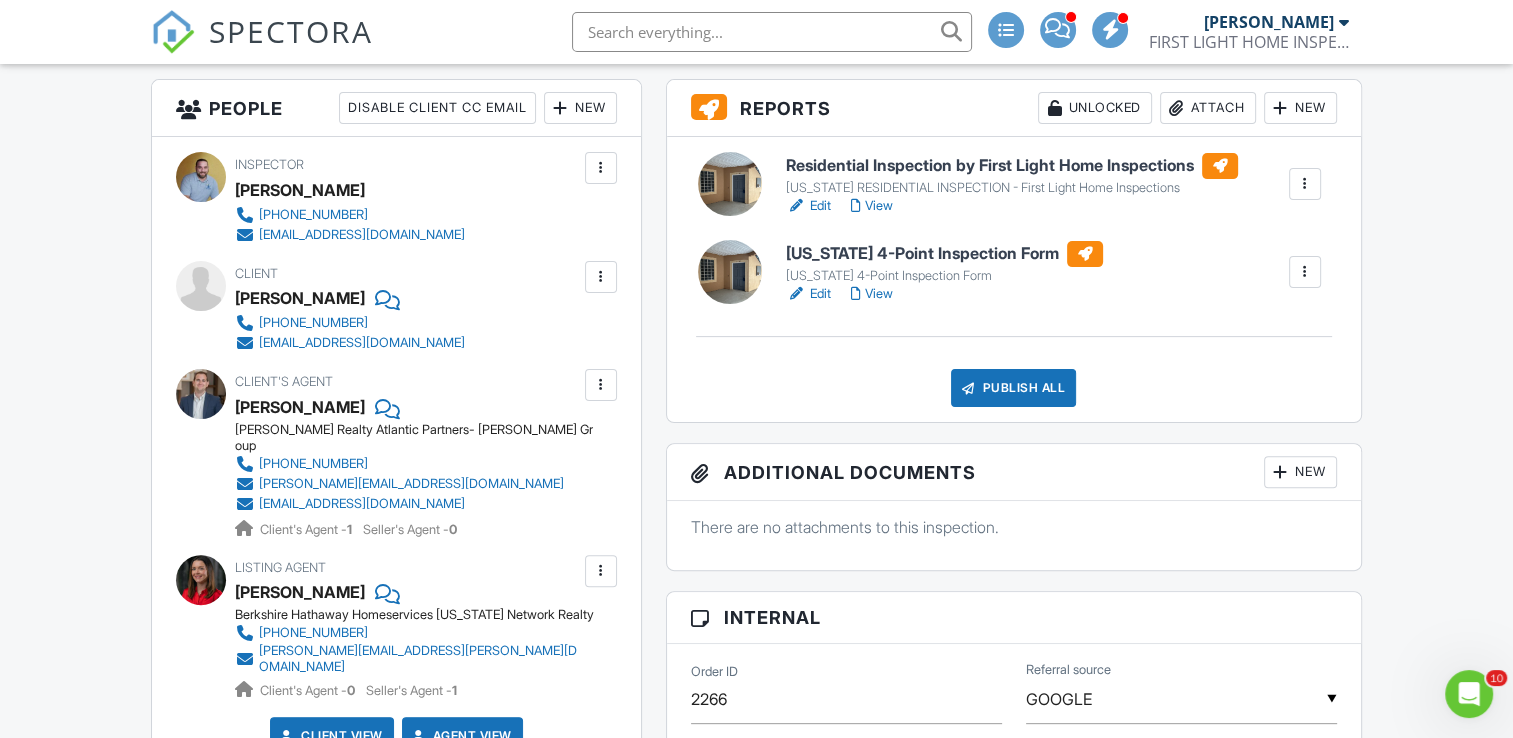 click on "View" at bounding box center [872, 294] 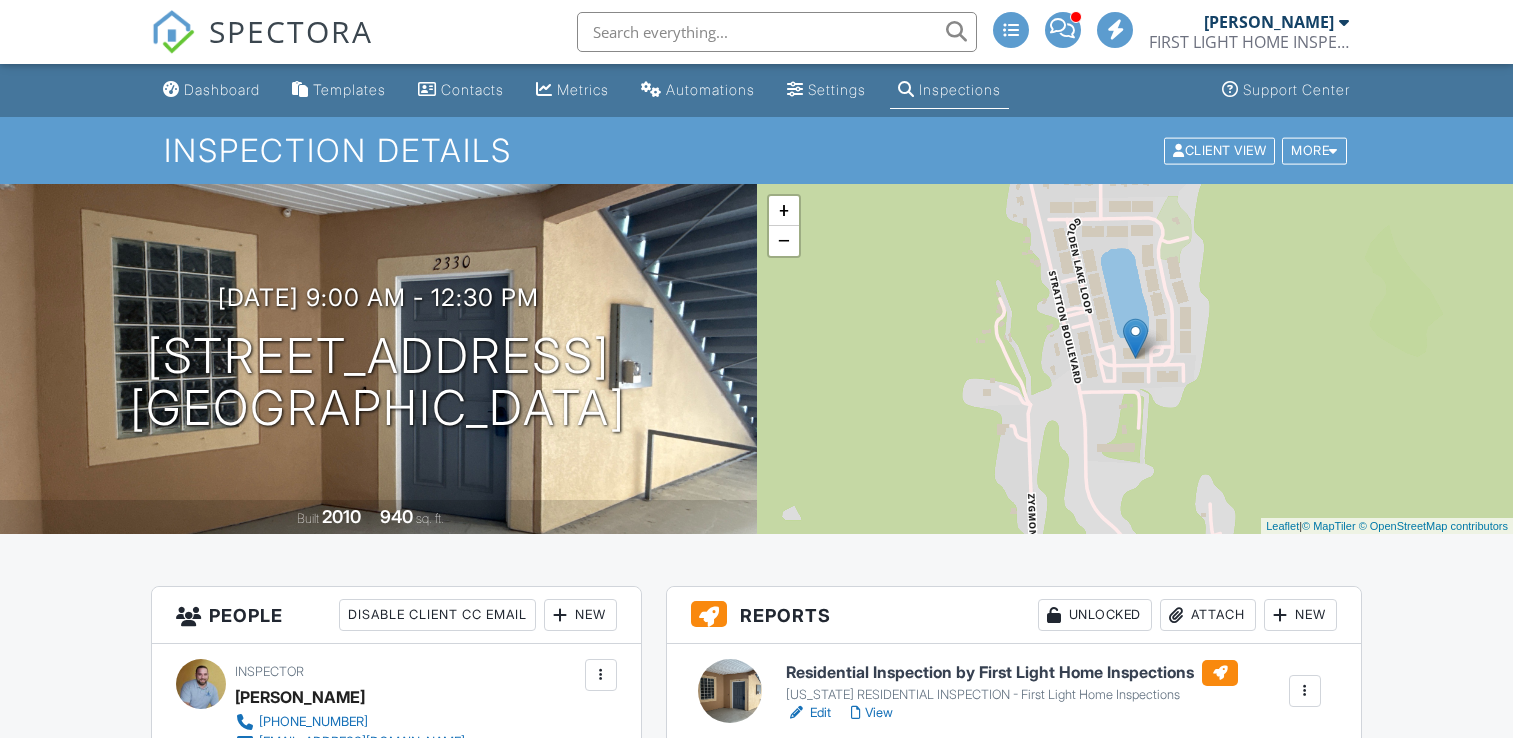 scroll, scrollTop: 507, scrollLeft: 0, axis: vertical 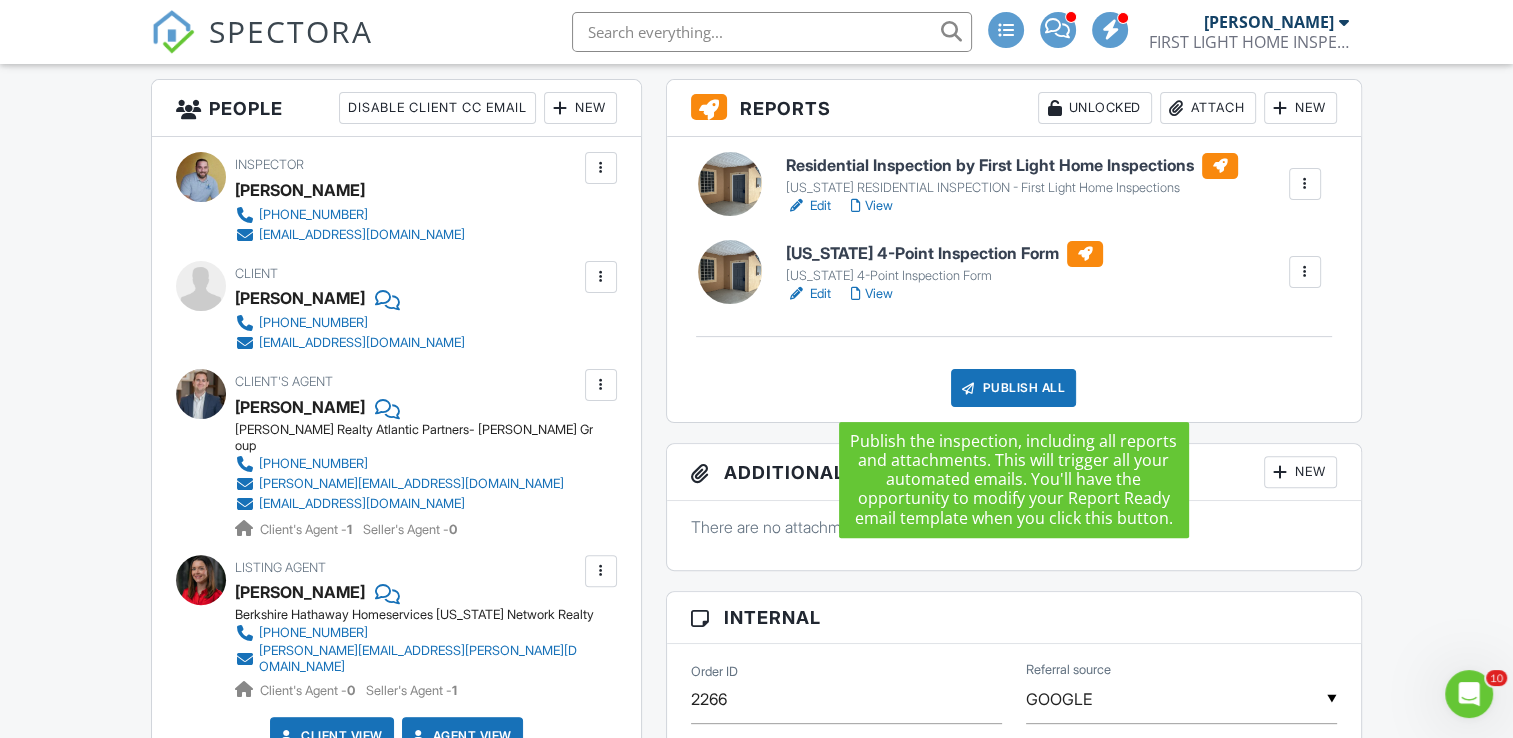 click on "Publish All" at bounding box center (1013, 388) 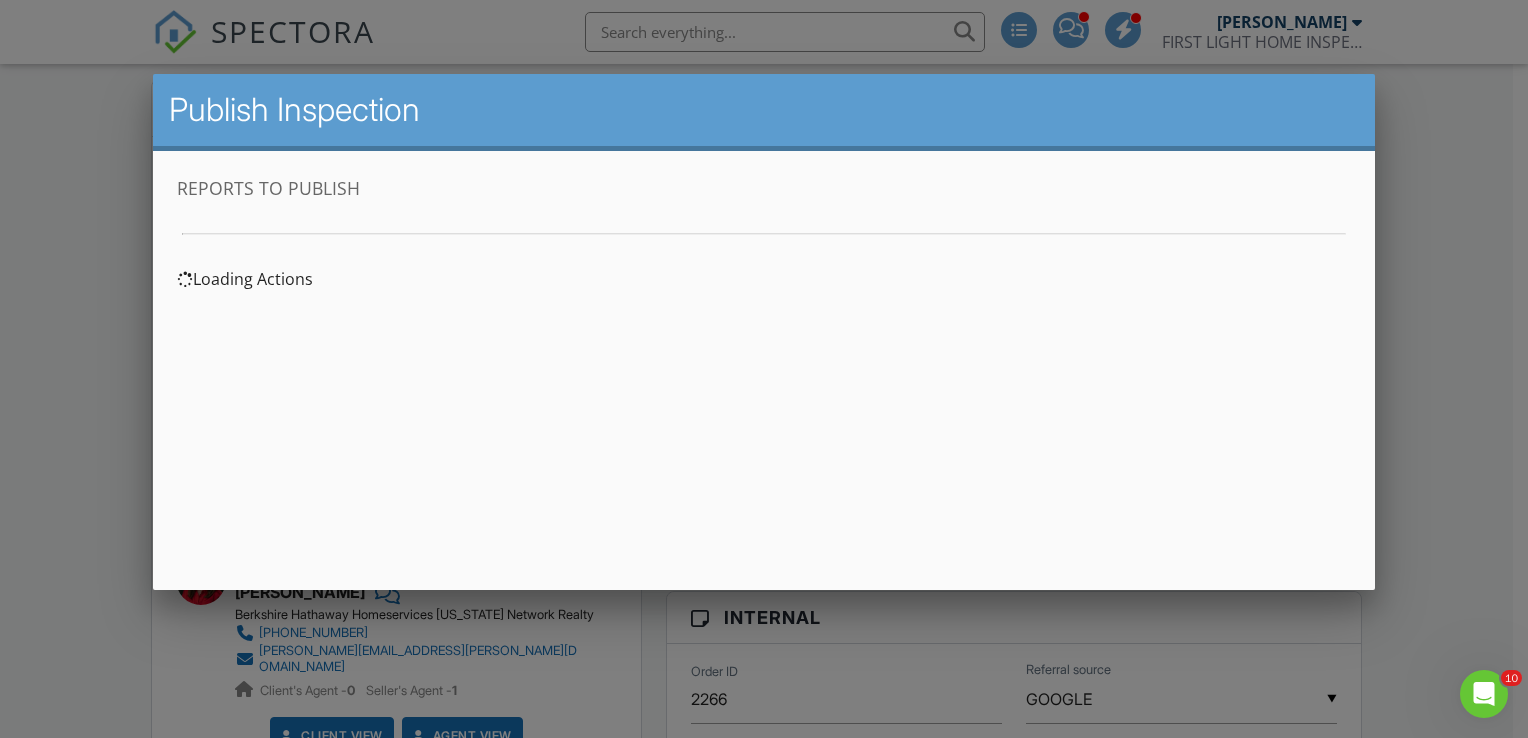 scroll, scrollTop: 0, scrollLeft: 0, axis: both 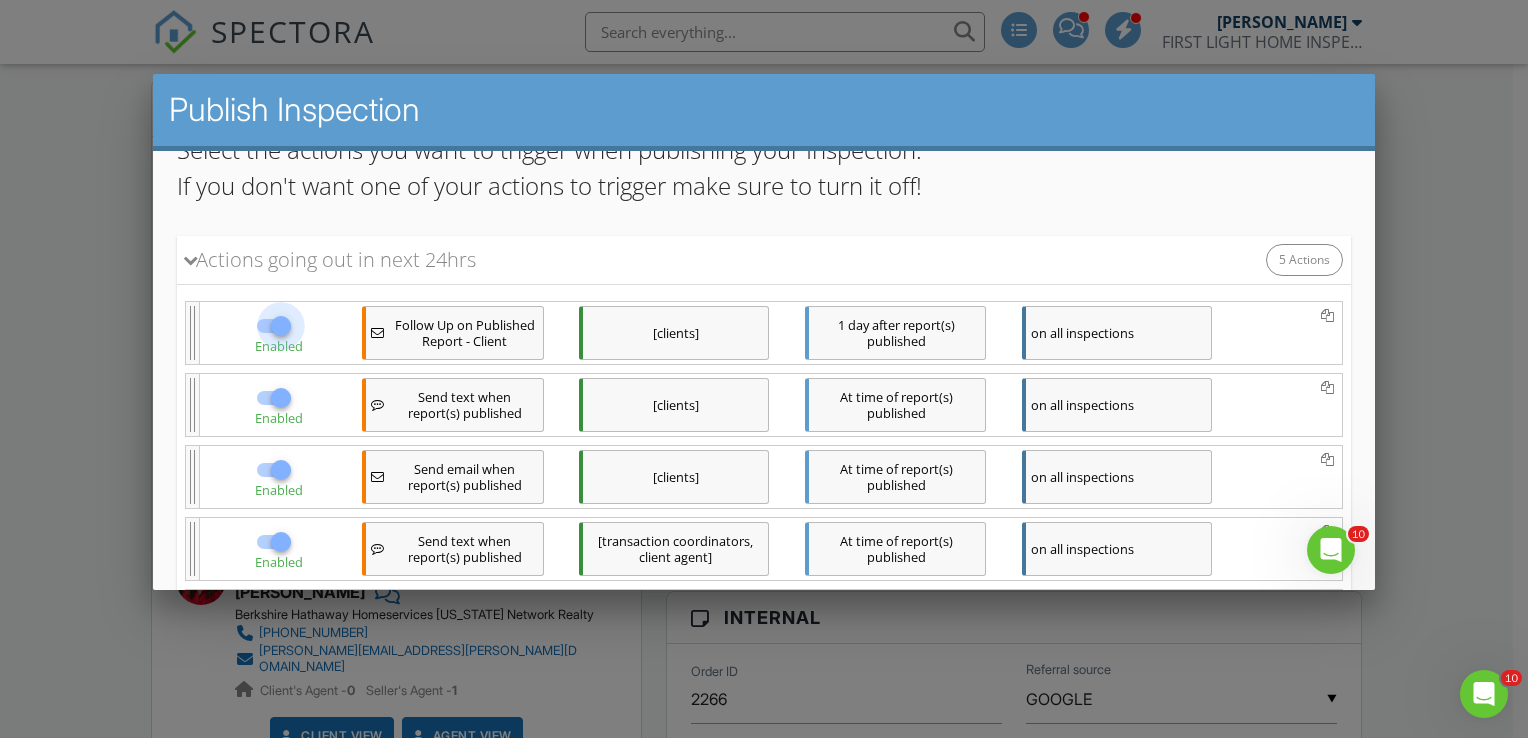 click at bounding box center [280, 325] 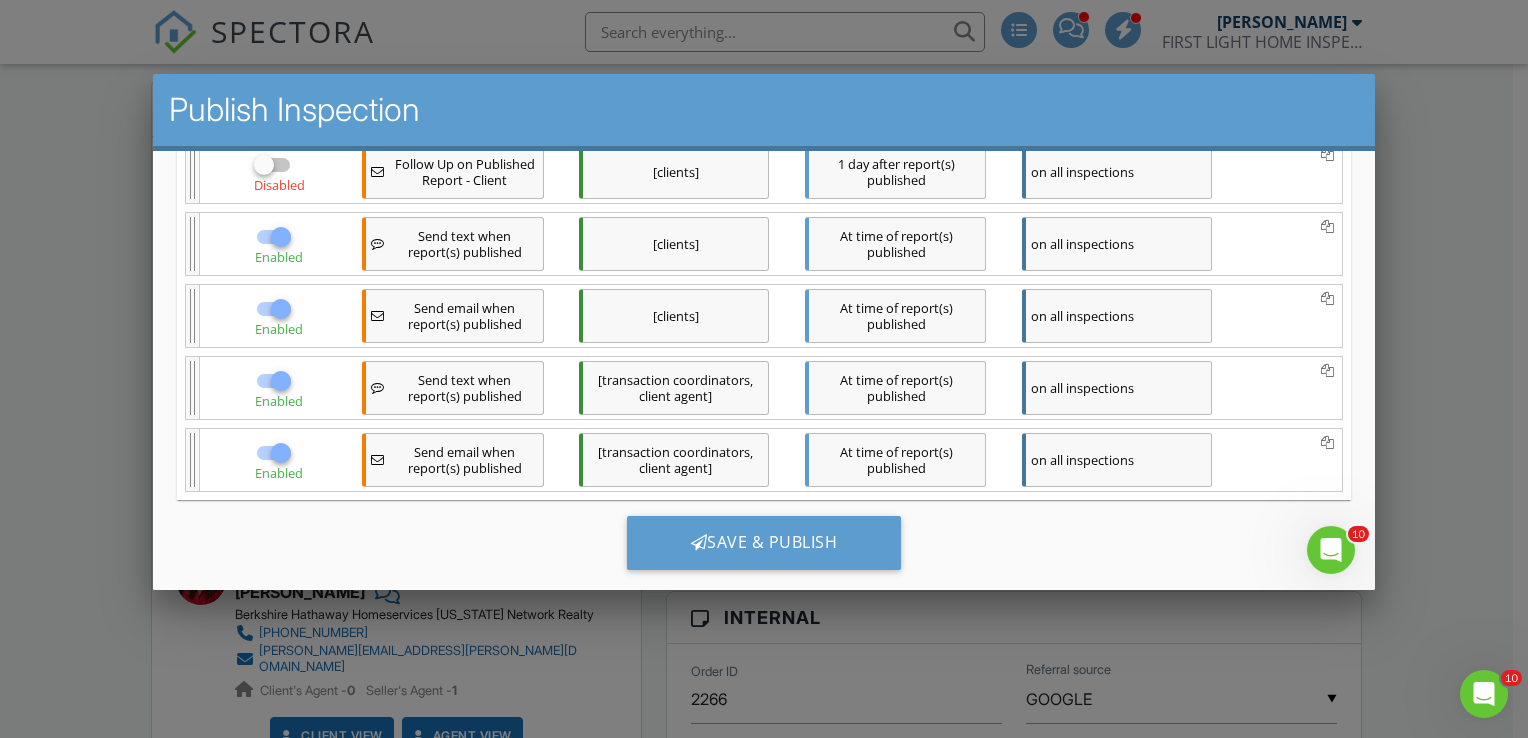 scroll, scrollTop: 400, scrollLeft: 0, axis: vertical 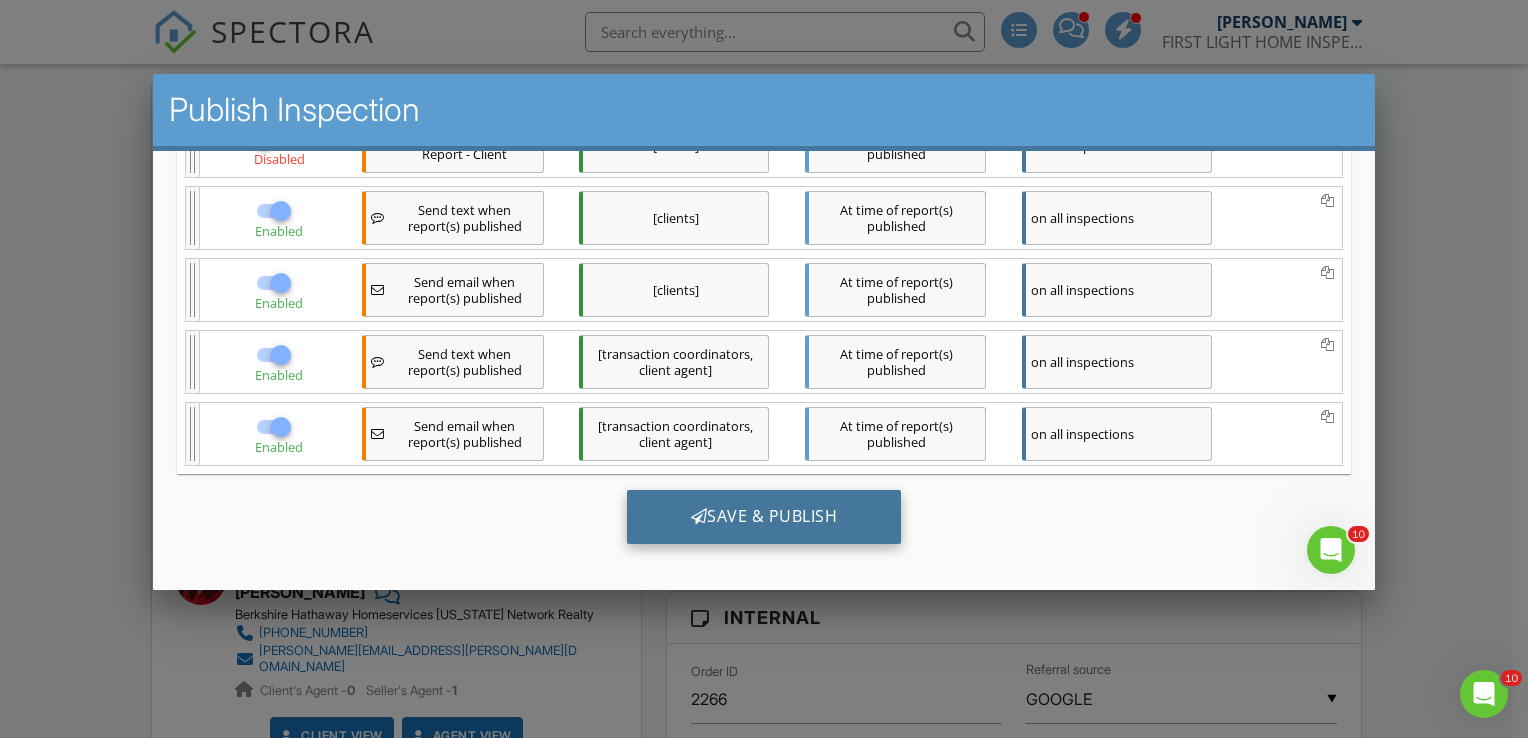 click on "Save & Publish" at bounding box center [763, 516] 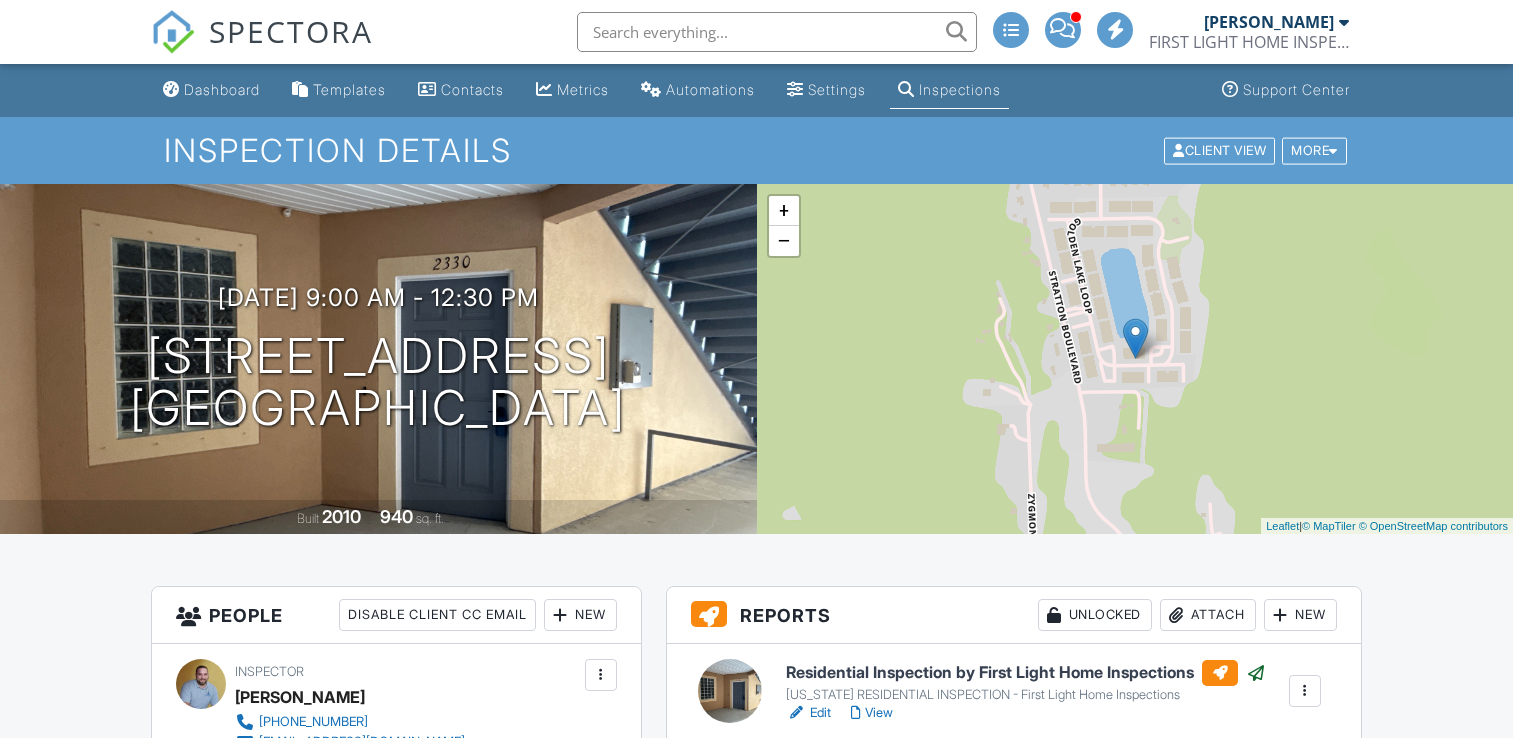 scroll, scrollTop: 0, scrollLeft: 0, axis: both 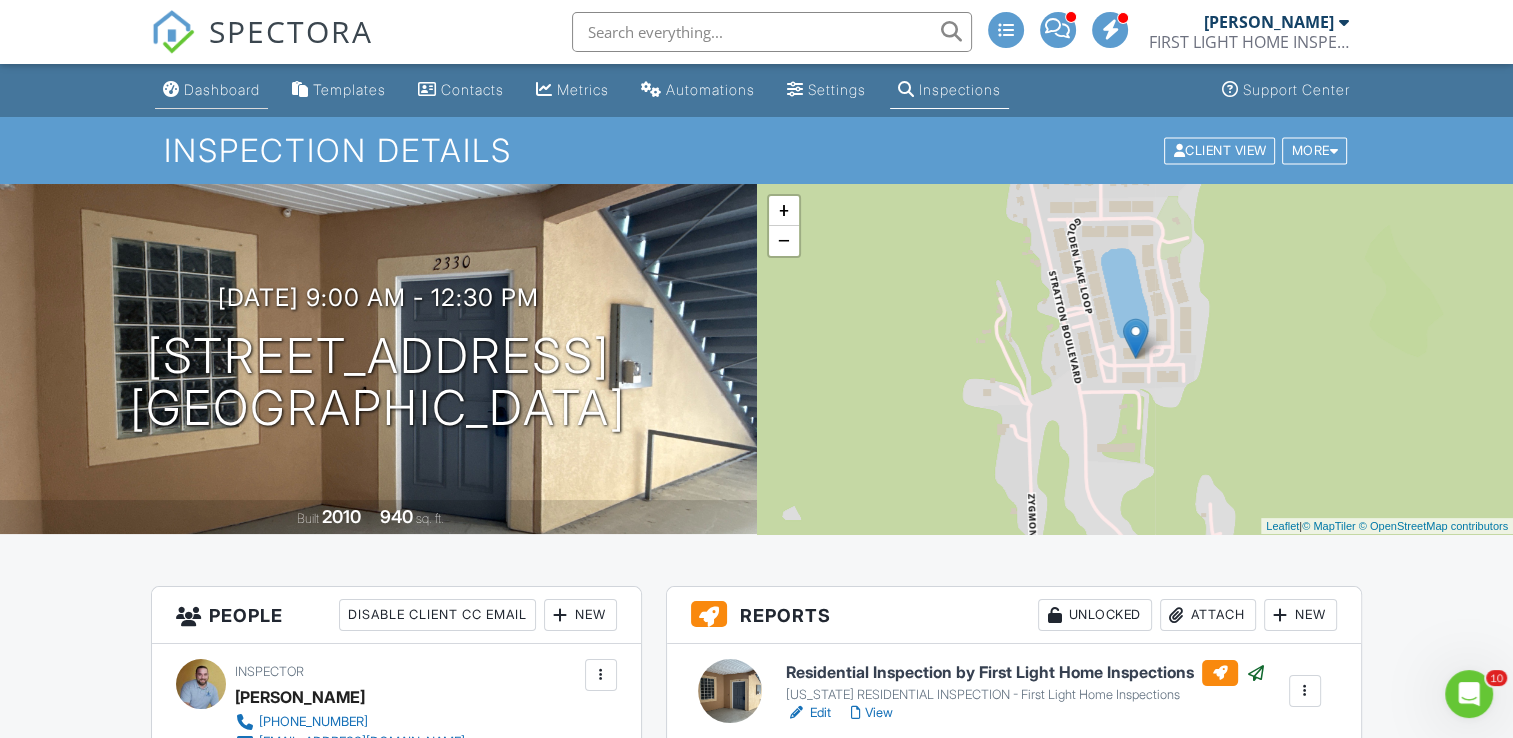 click on "Dashboard" at bounding box center [222, 89] 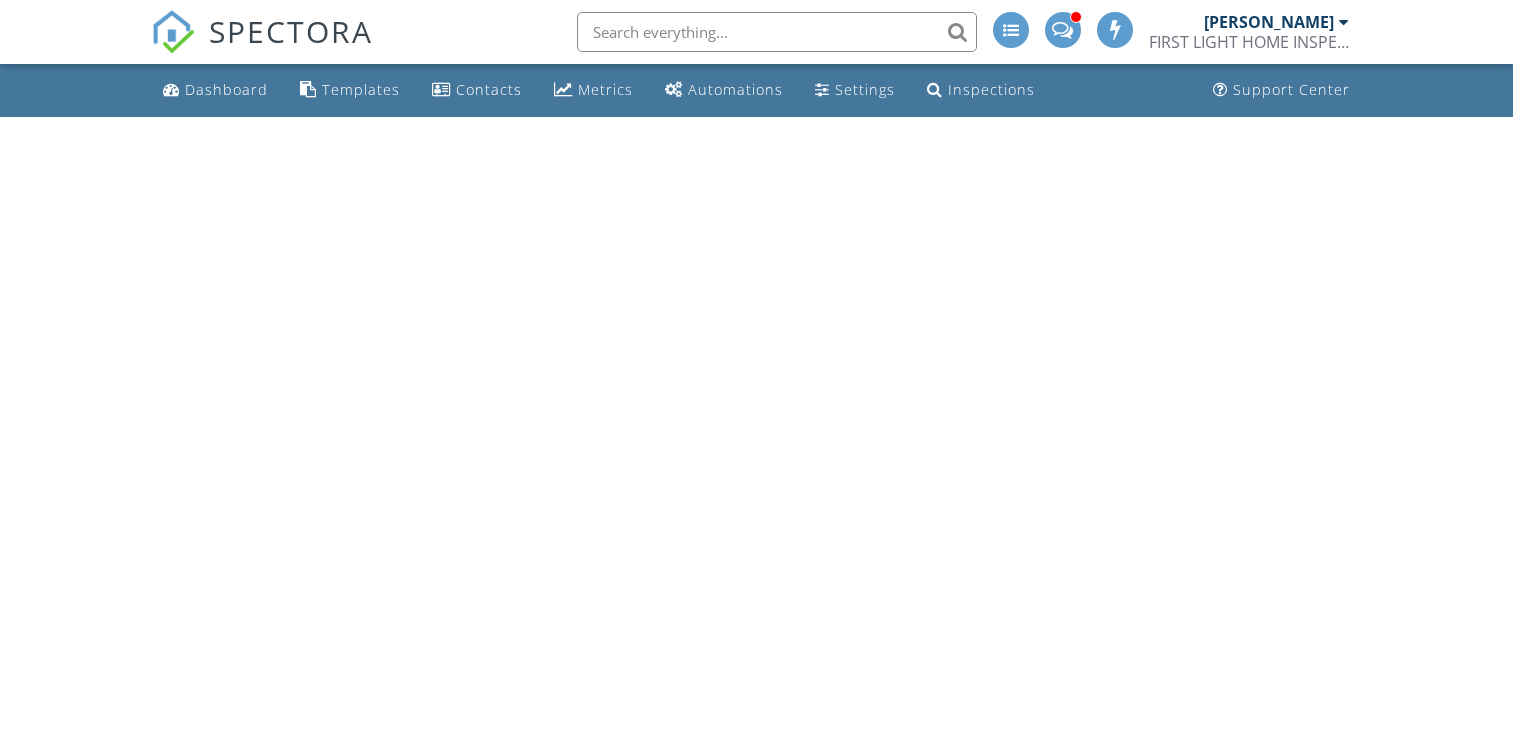 scroll, scrollTop: 0, scrollLeft: 0, axis: both 